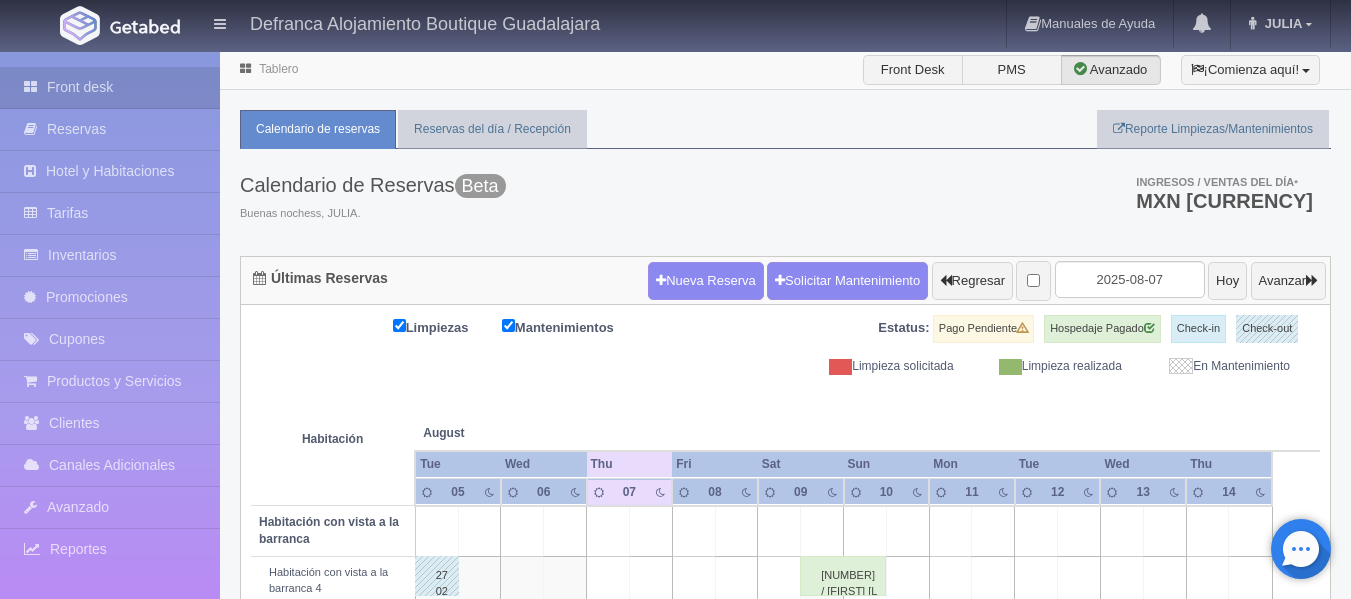 scroll, scrollTop: 100, scrollLeft: 0, axis: vertical 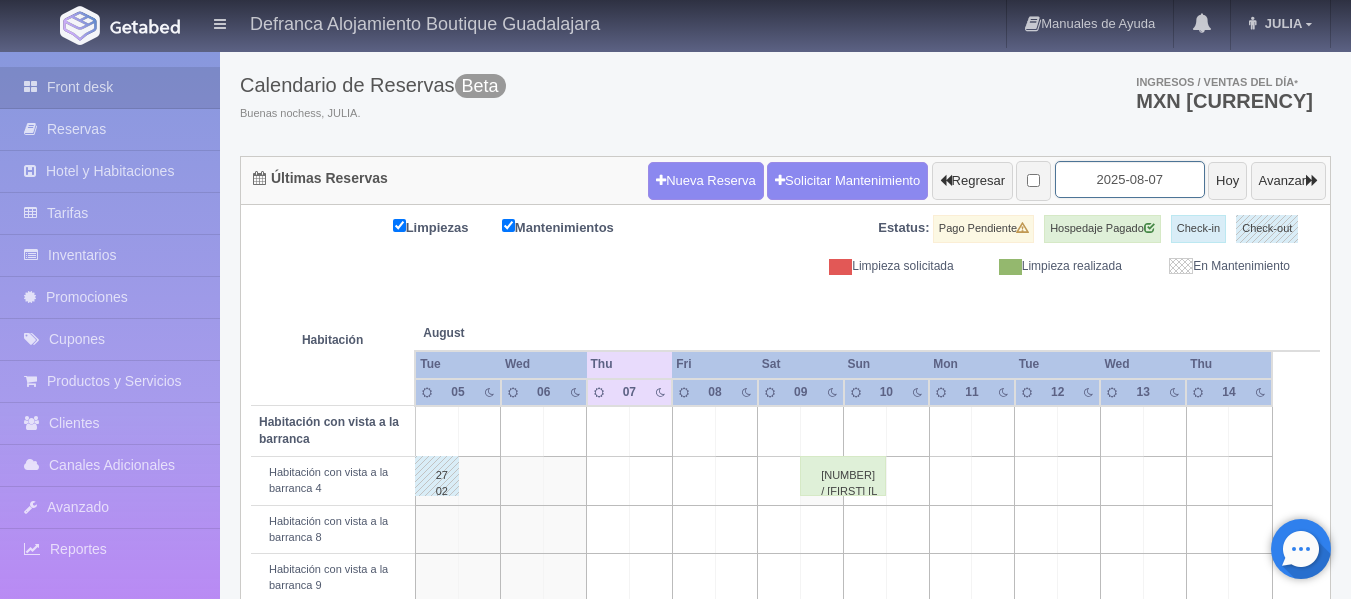 click on "2025-08-07" at bounding box center (1130, 179) 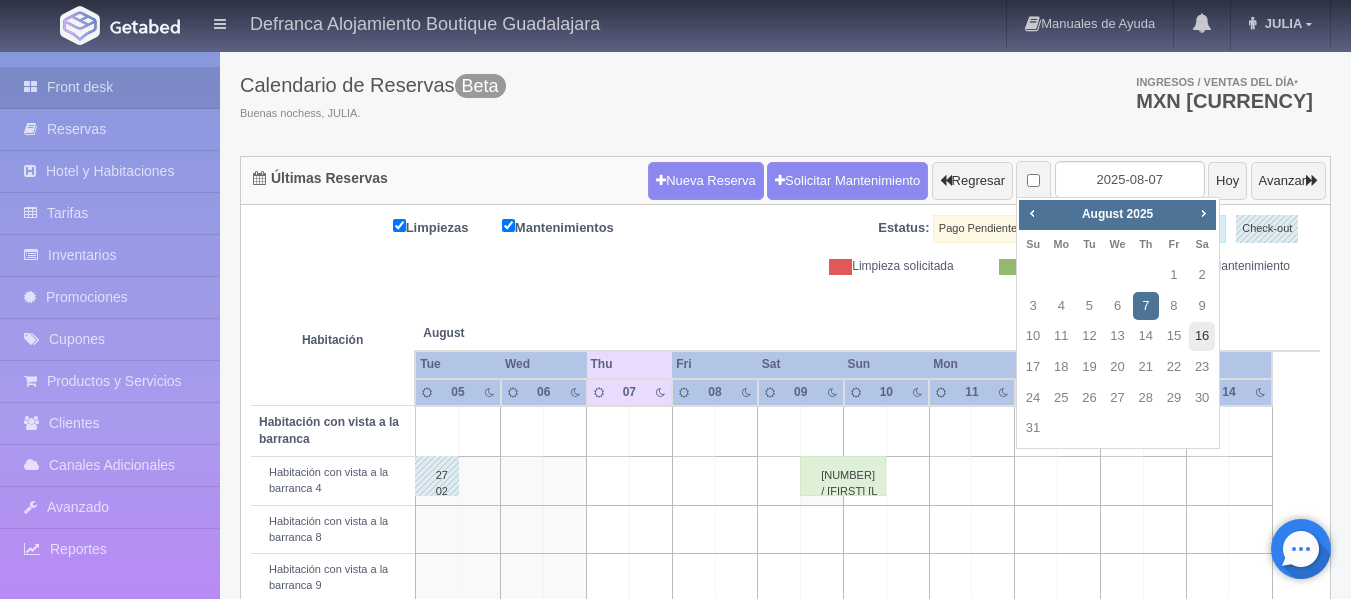 click on "16" at bounding box center (1202, 336) 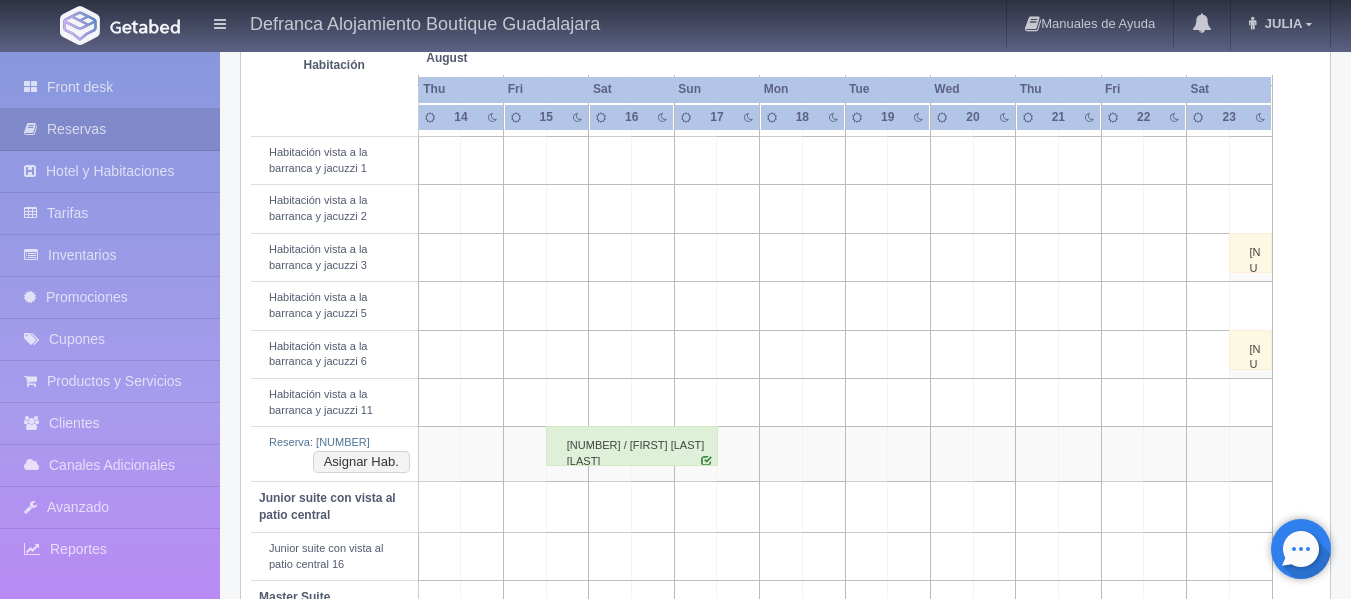 scroll, scrollTop: 800, scrollLeft: 0, axis: vertical 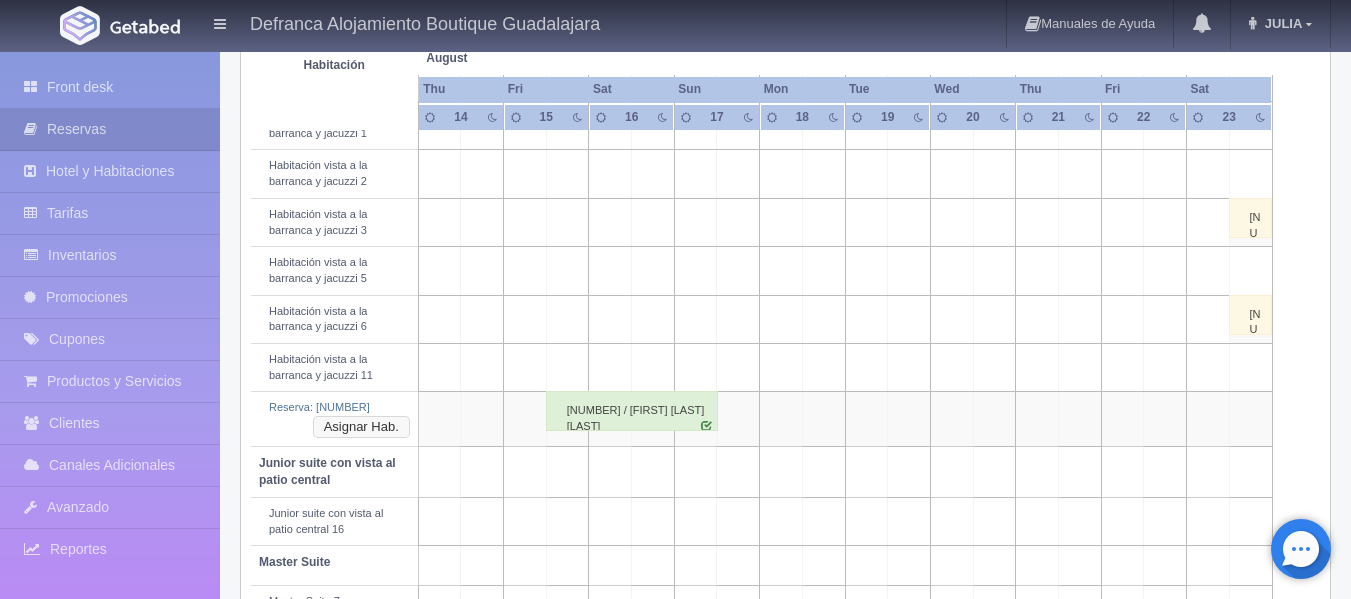 click on "Asignar Hab." at bounding box center [361, 427] 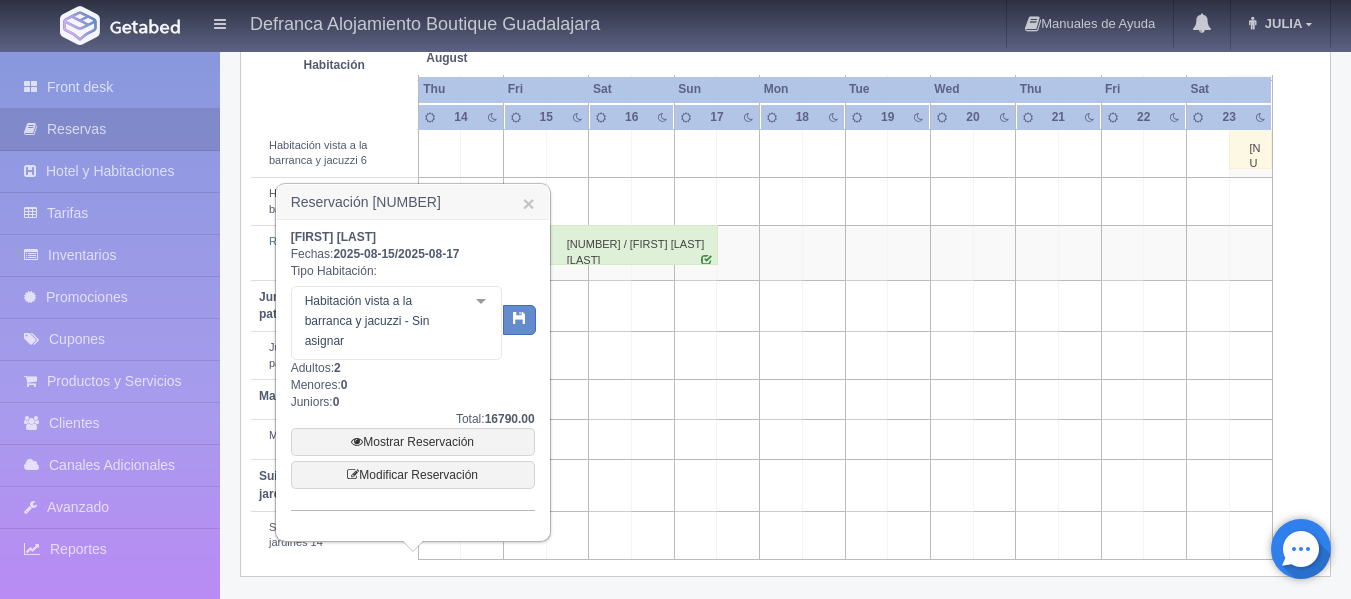 scroll, scrollTop: 969, scrollLeft: 0, axis: vertical 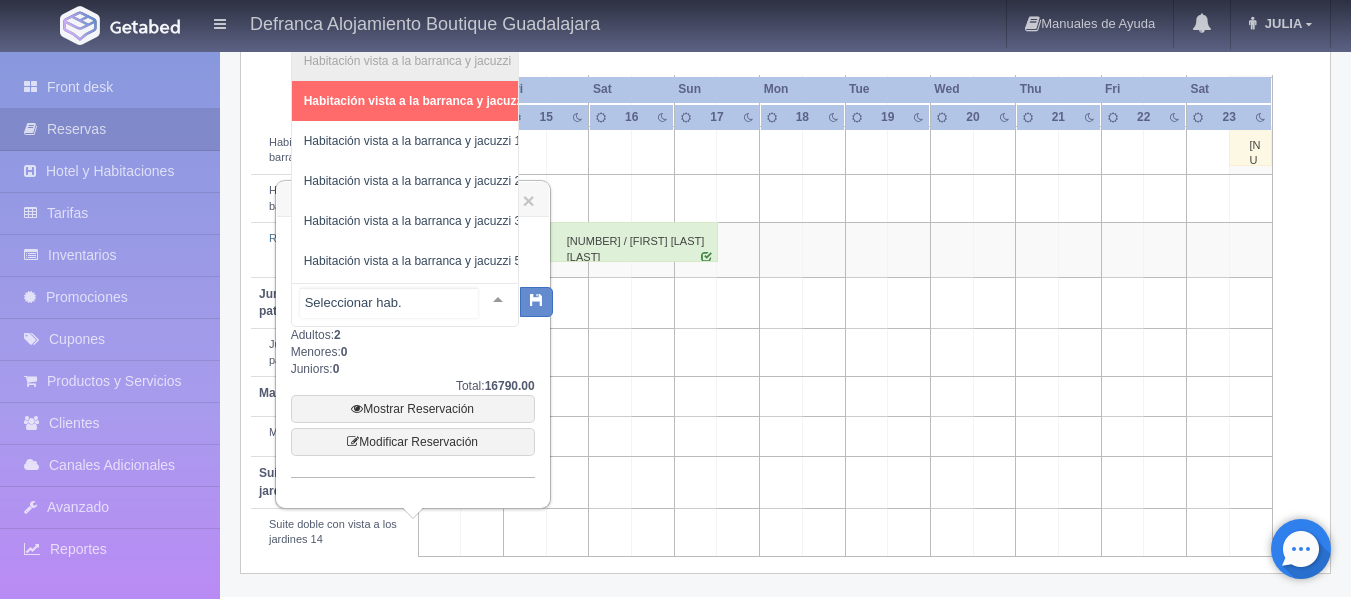click at bounding box center [498, 299] 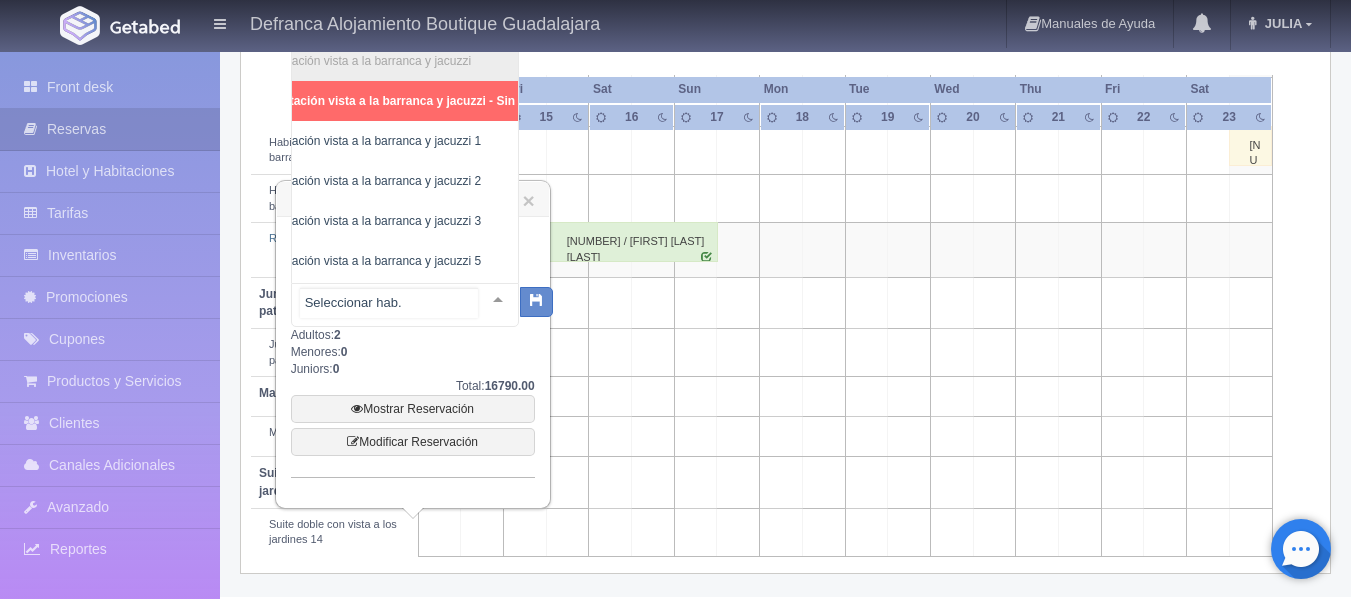 scroll, scrollTop: 0, scrollLeft: 110, axis: horizontal 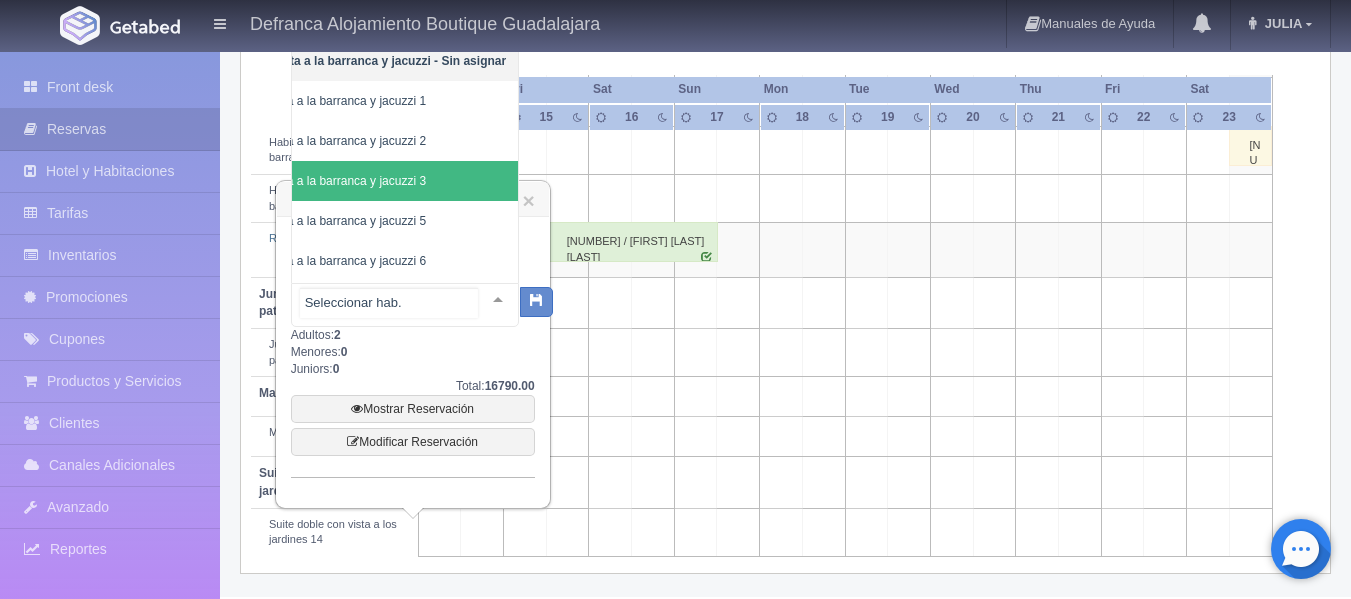 click on "Habitación vista a la barranca y jacuzzi  3" at bounding box center (357, 181) 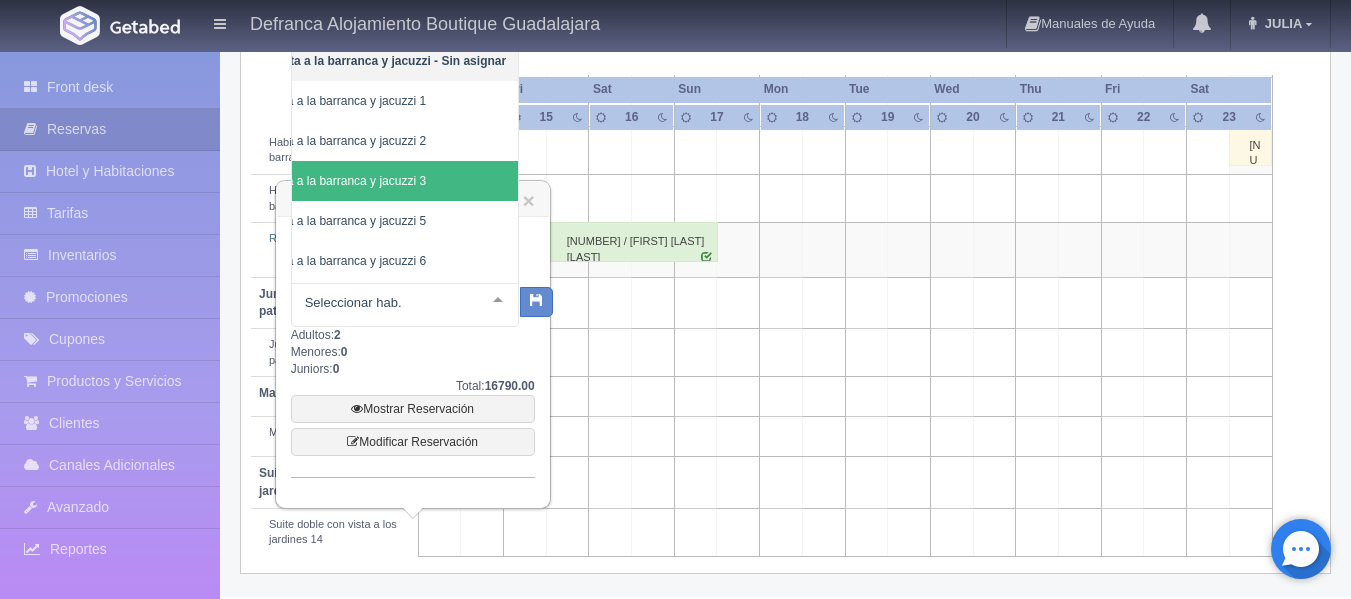 scroll, scrollTop: 40, scrollLeft: 108, axis: both 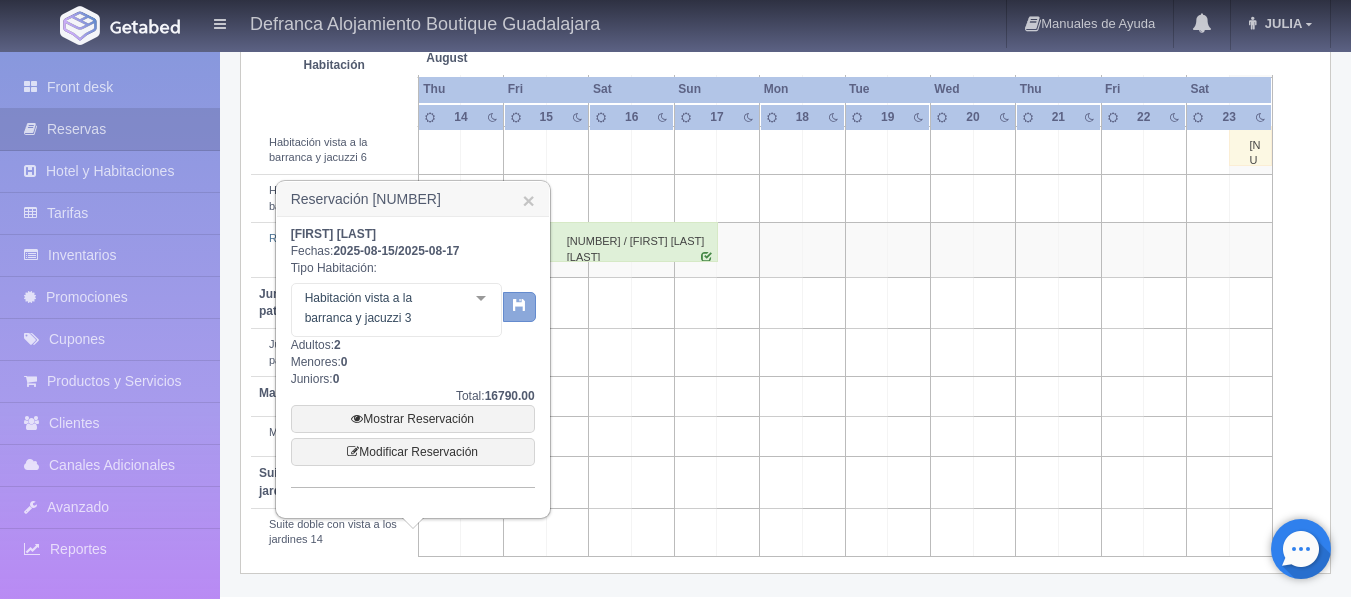 click at bounding box center (519, 304) 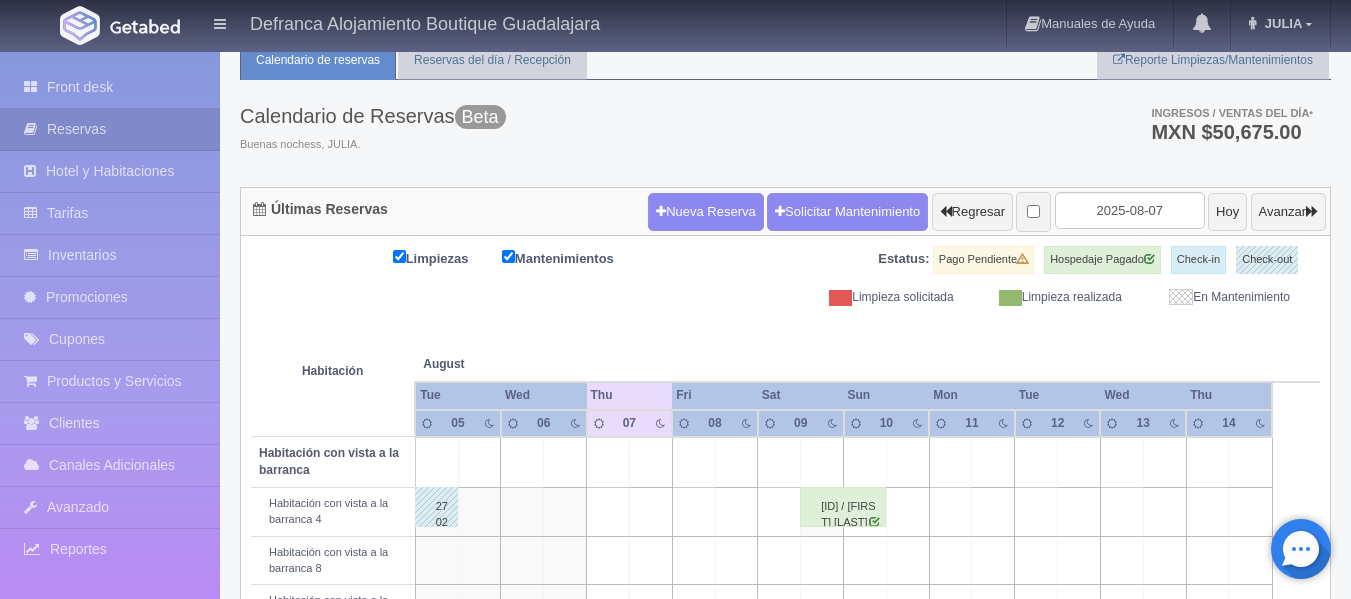 scroll, scrollTop: 0, scrollLeft: 0, axis: both 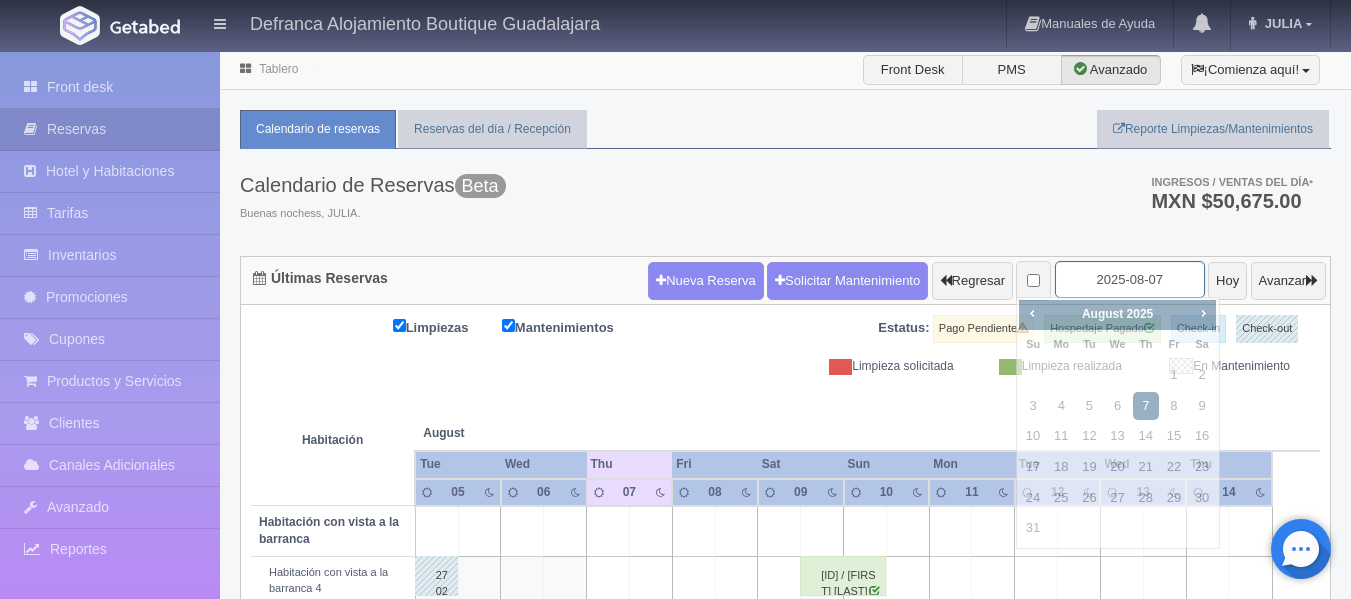 click on "2025-08-07" at bounding box center [1130, 279] 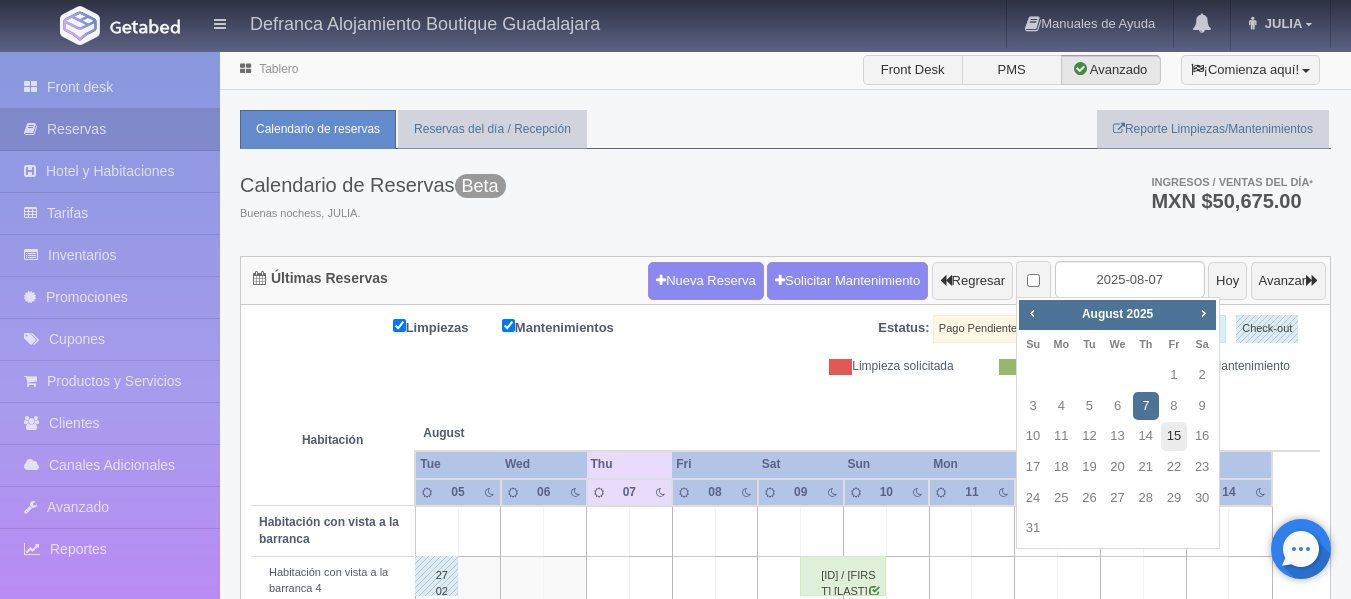 click on "15" at bounding box center (1174, 436) 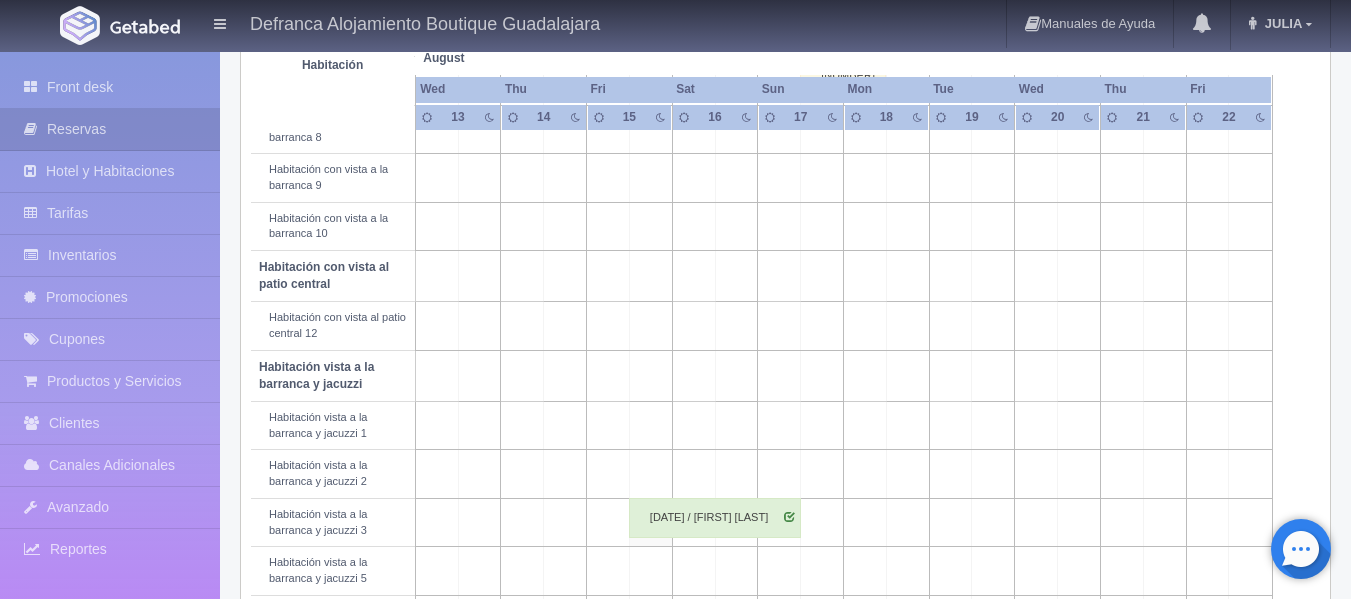 scroll, scrollTop: 600, scrollLeft: 0, axis: vertical 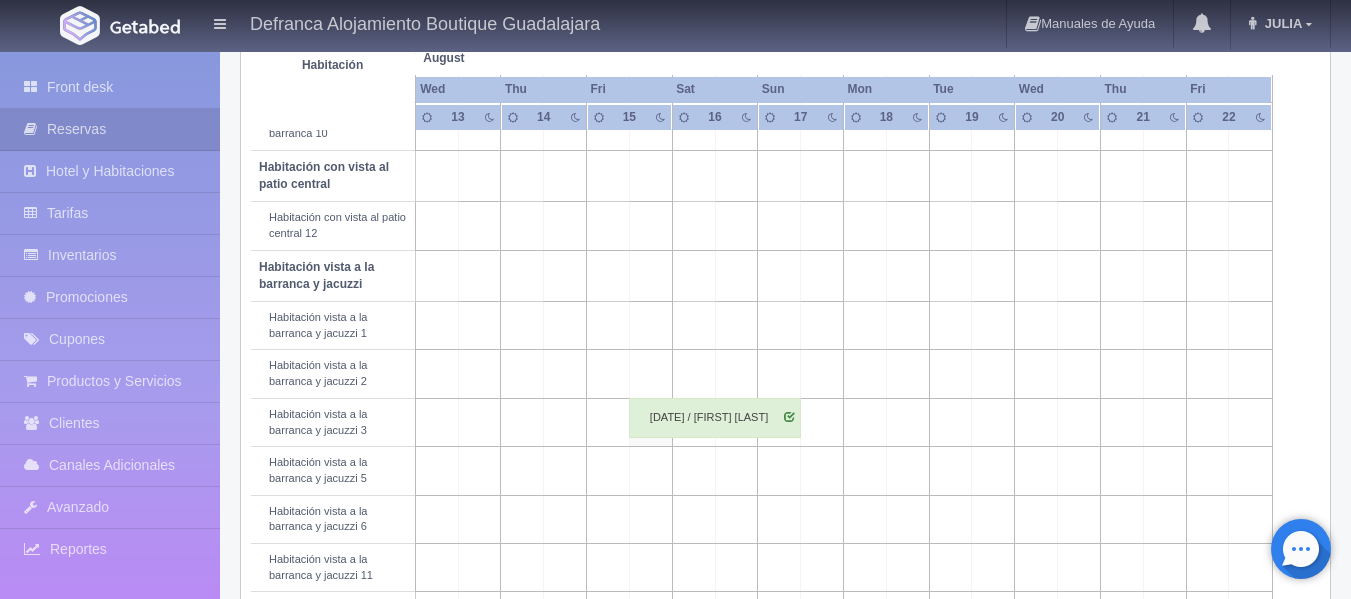 click on "271013 / Manuel Angel Cortes Lopez" at bounding box center [715, 418] 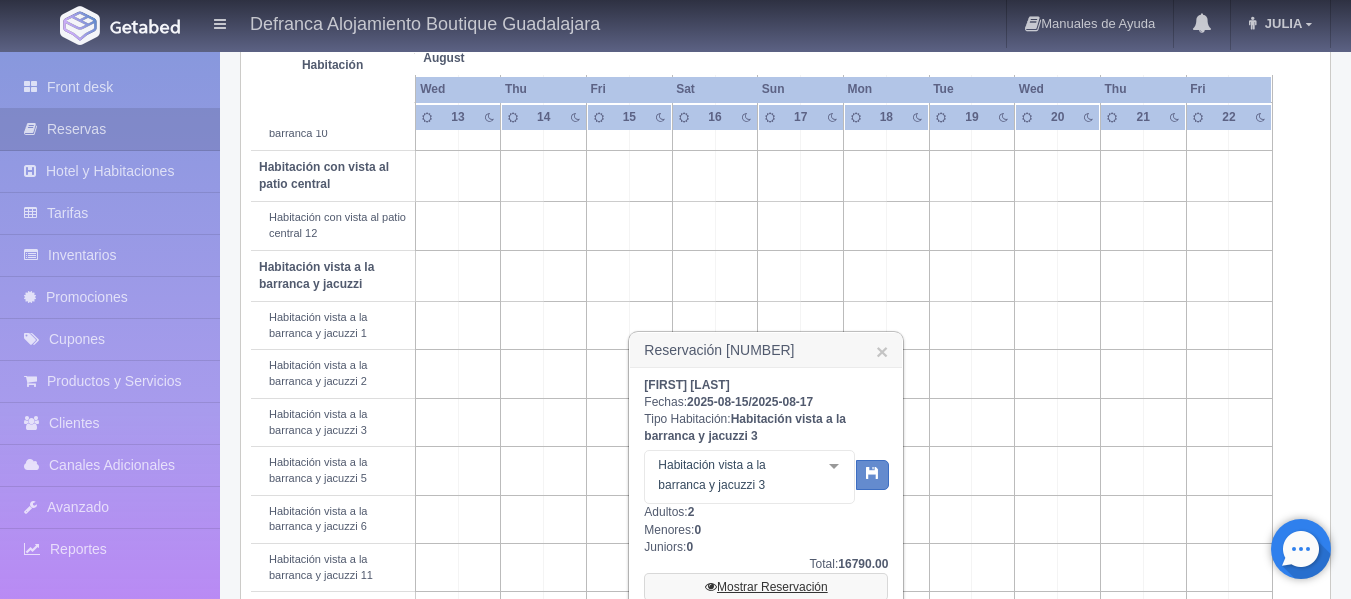 click on "Mostrar Reservación" at bounding box center (766, 587) 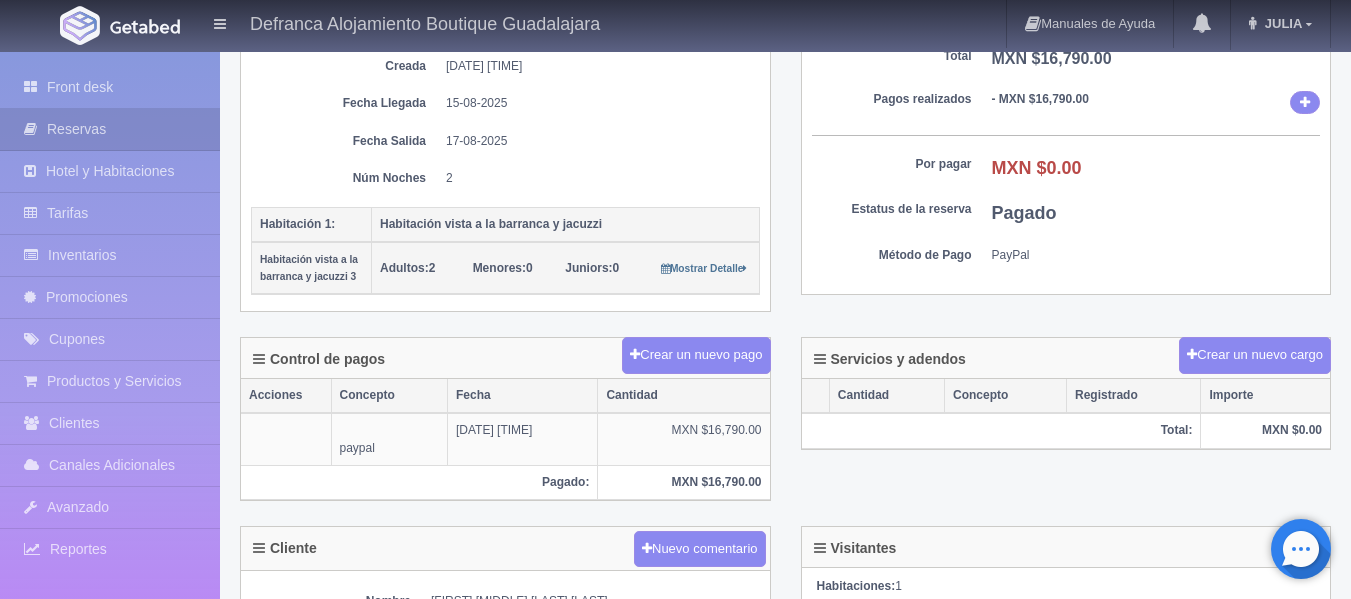 scroll, scrollTop: 0, scrollLeft: 0, axis: both 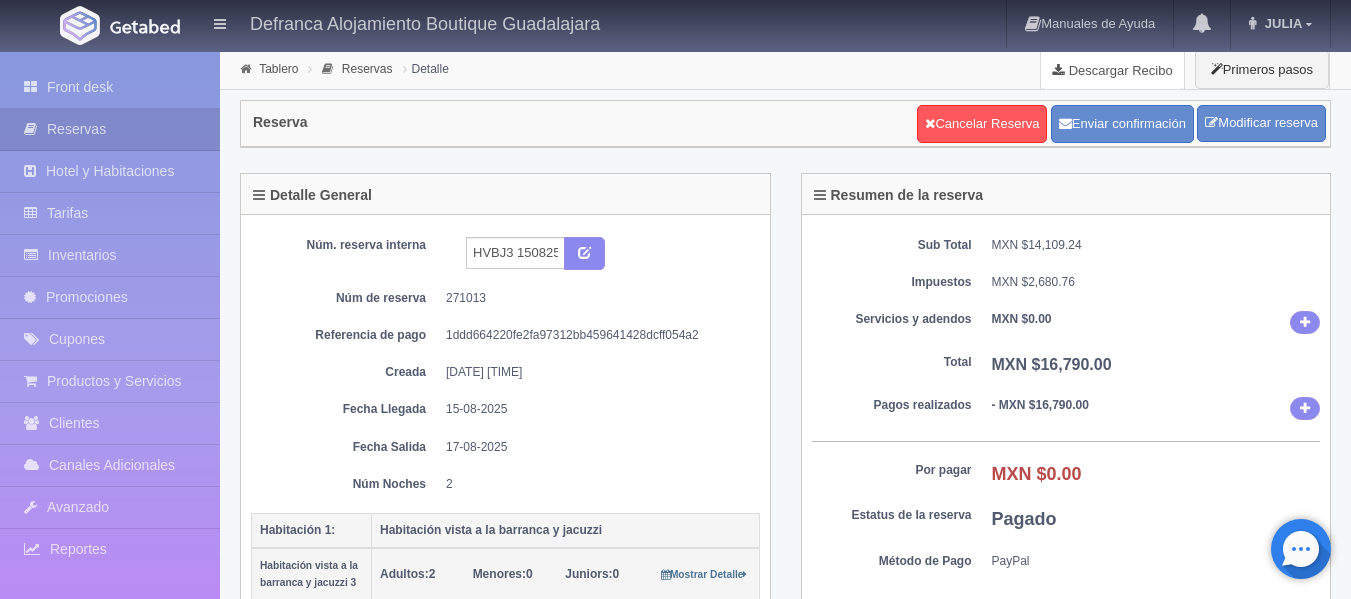 click on "Descargar Recibo" at bounding box center [1112, 70] 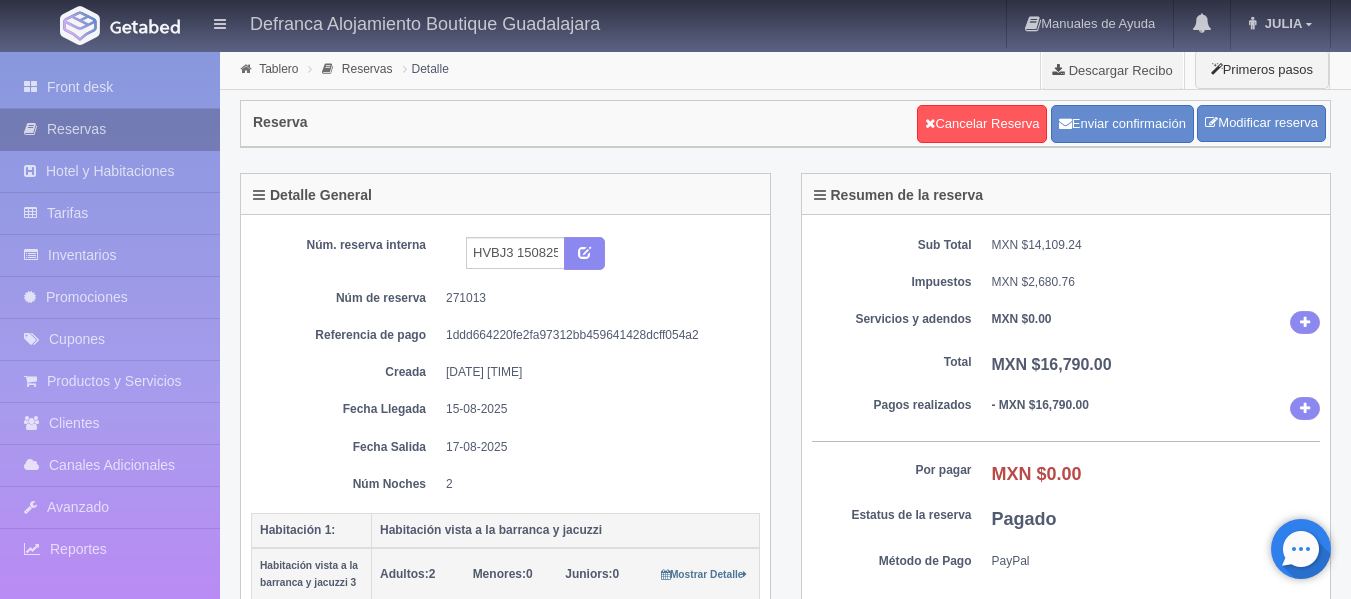click on "Reservas" at bounding box center [110, 129] 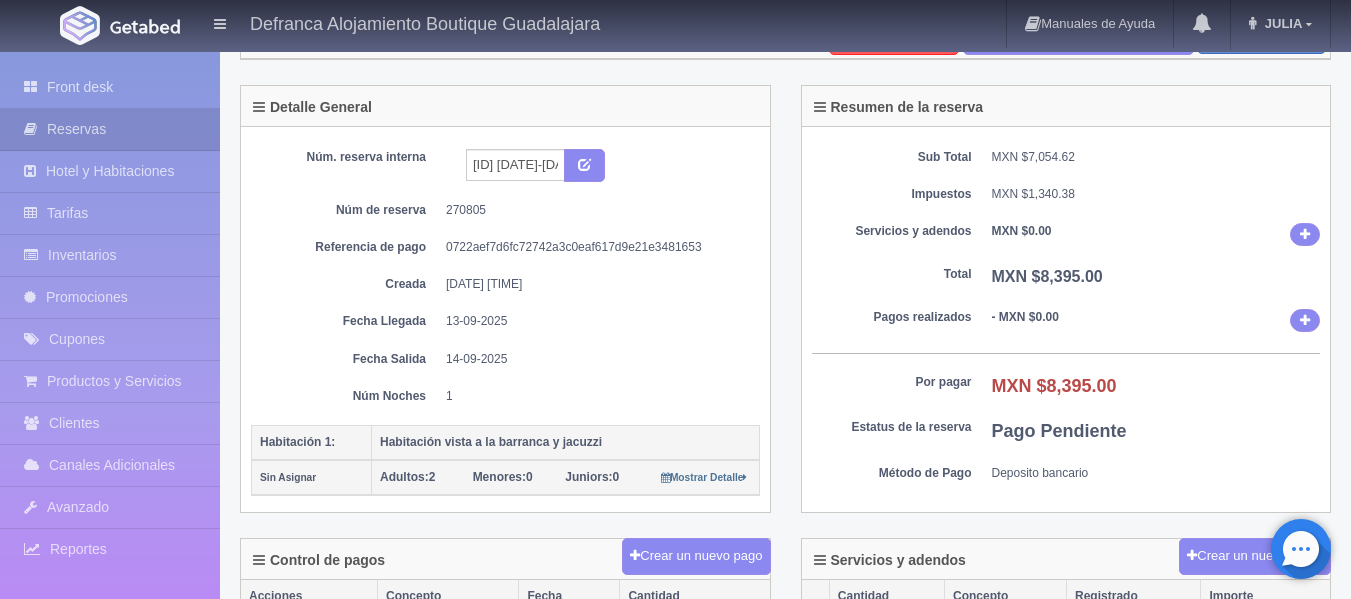 scroll, scrollTop: 0, scrollLeft: 0, axis: both 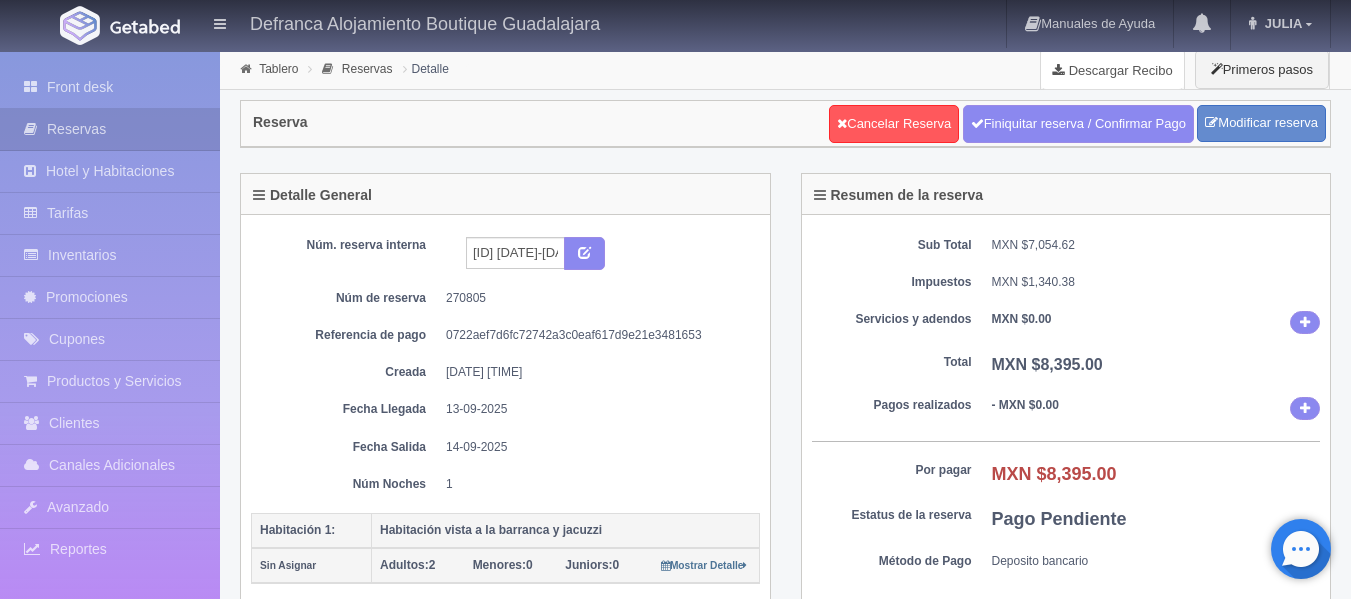 click on "Descargar Recibo" at bounding box center (1112, 70) 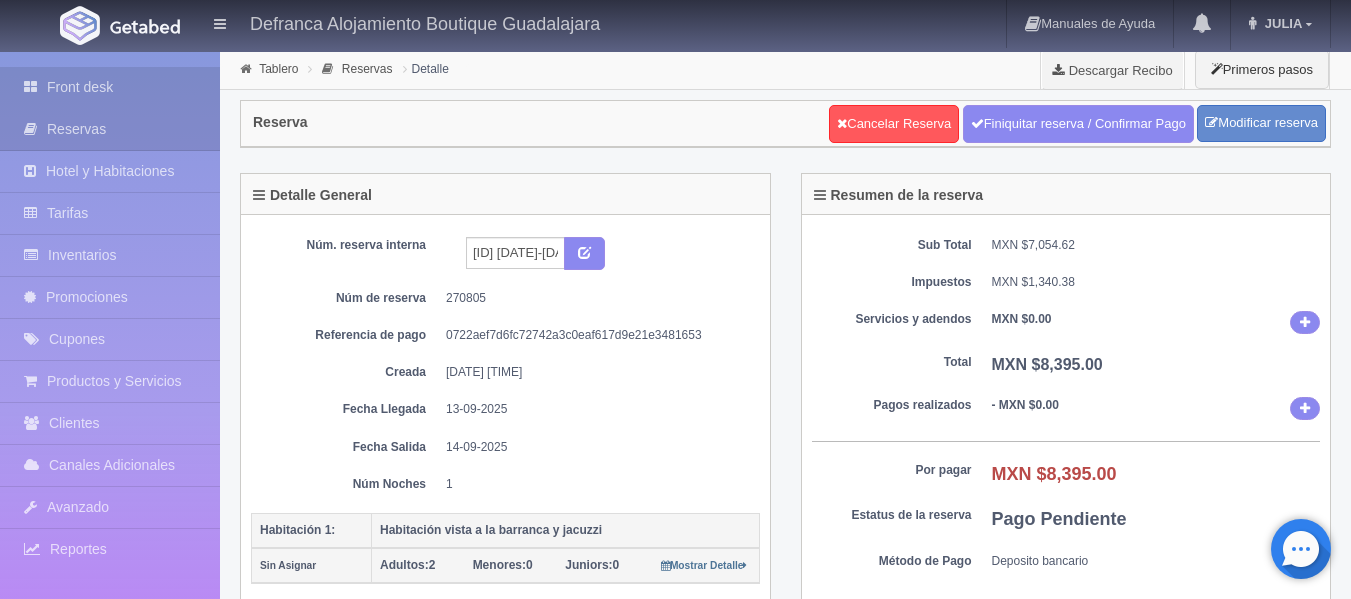 click on "Front desk" at bounding box center (110, 87) 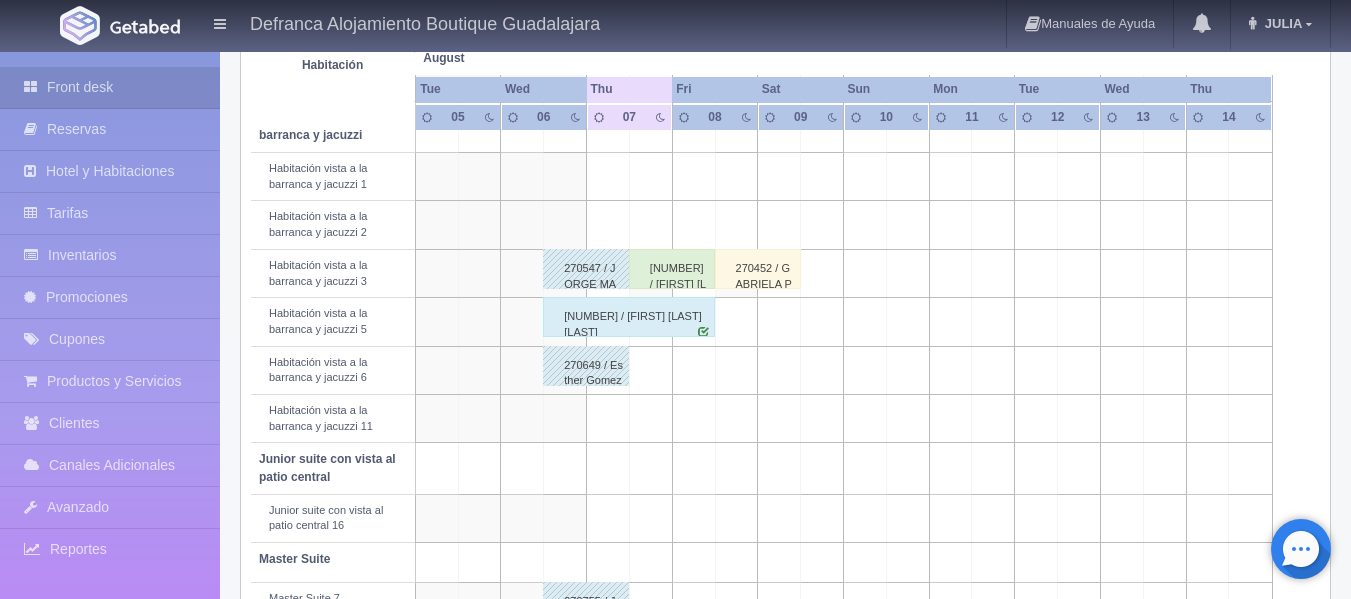scroll, scrollTop: 714, scrollLeft: 0, axis: vertical 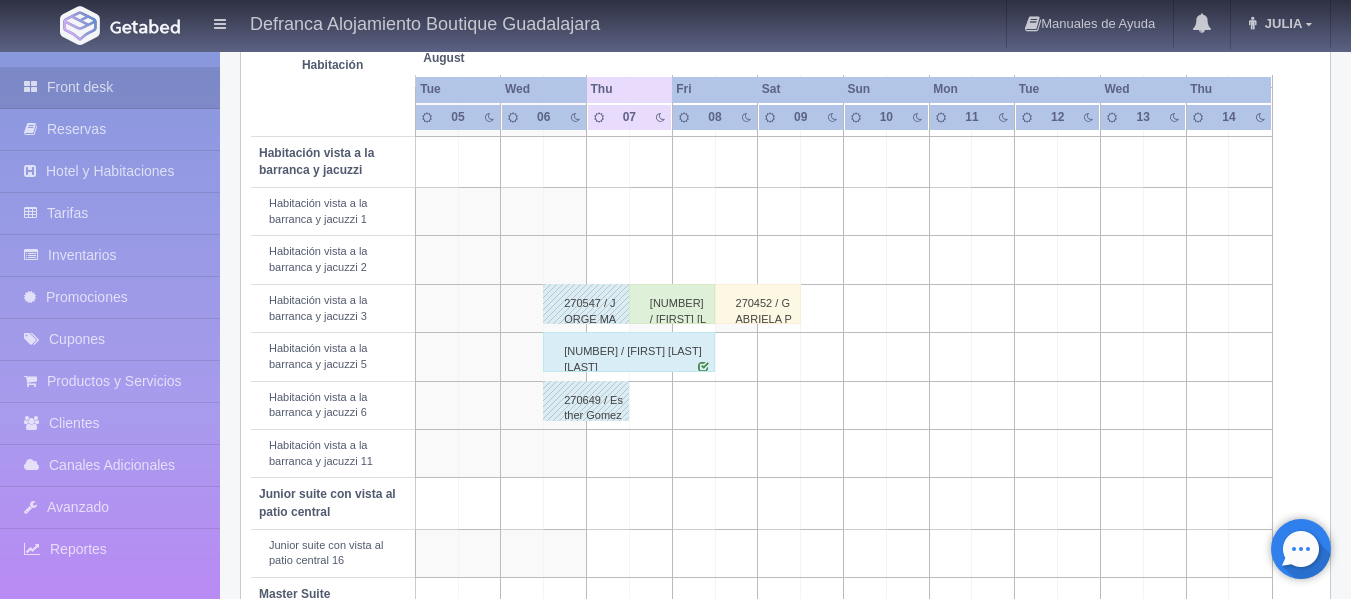 click on "[NUMBER] / [FIRST] [LAST]" at bounding box center [672, 304] 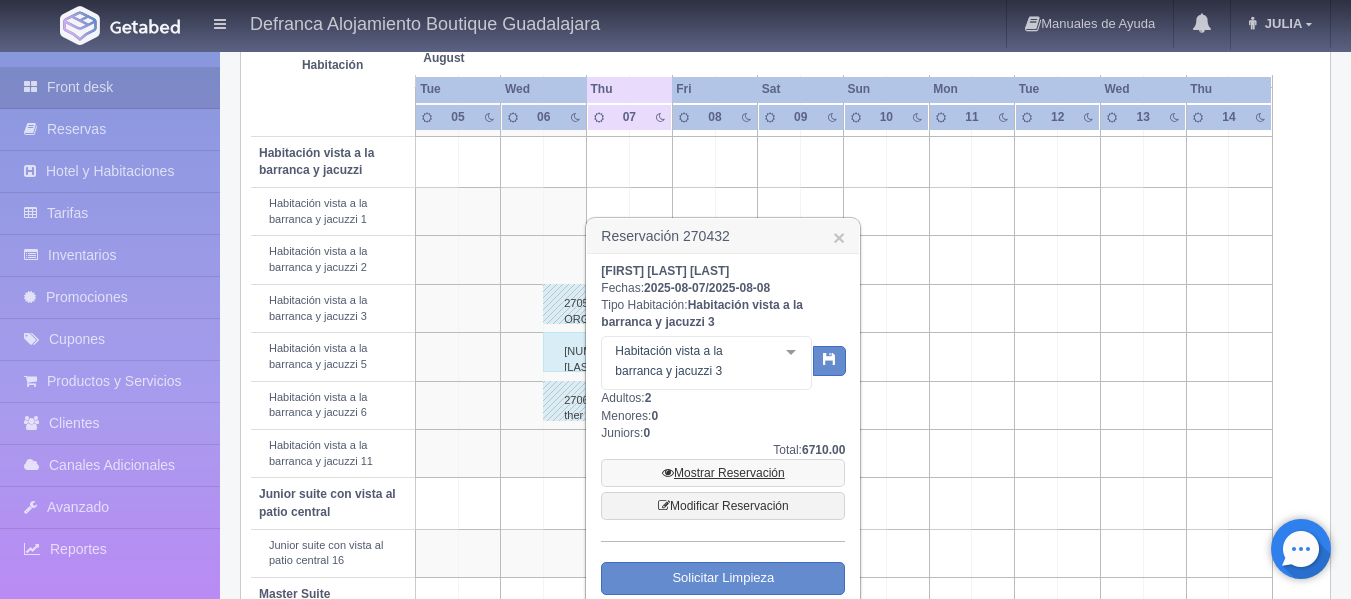 click on "Mostrar Reservación" at bounding box center [723, 473] 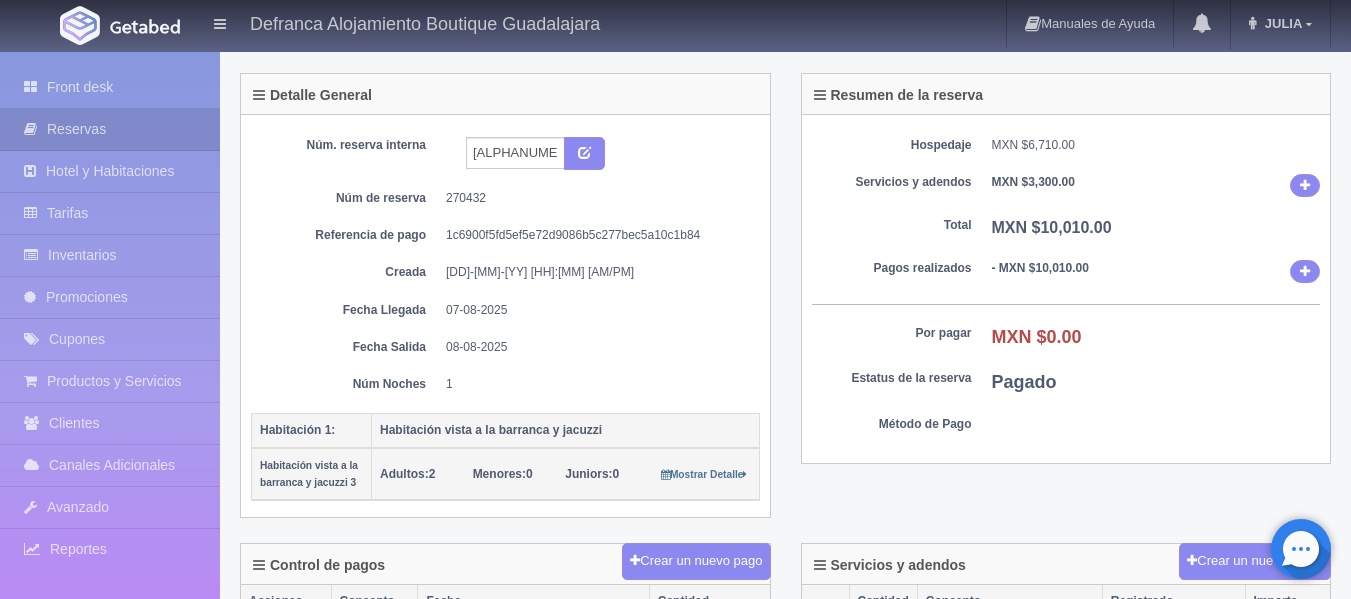 scroll, scrollTop: 0, scrollLeft: 0, axis: both 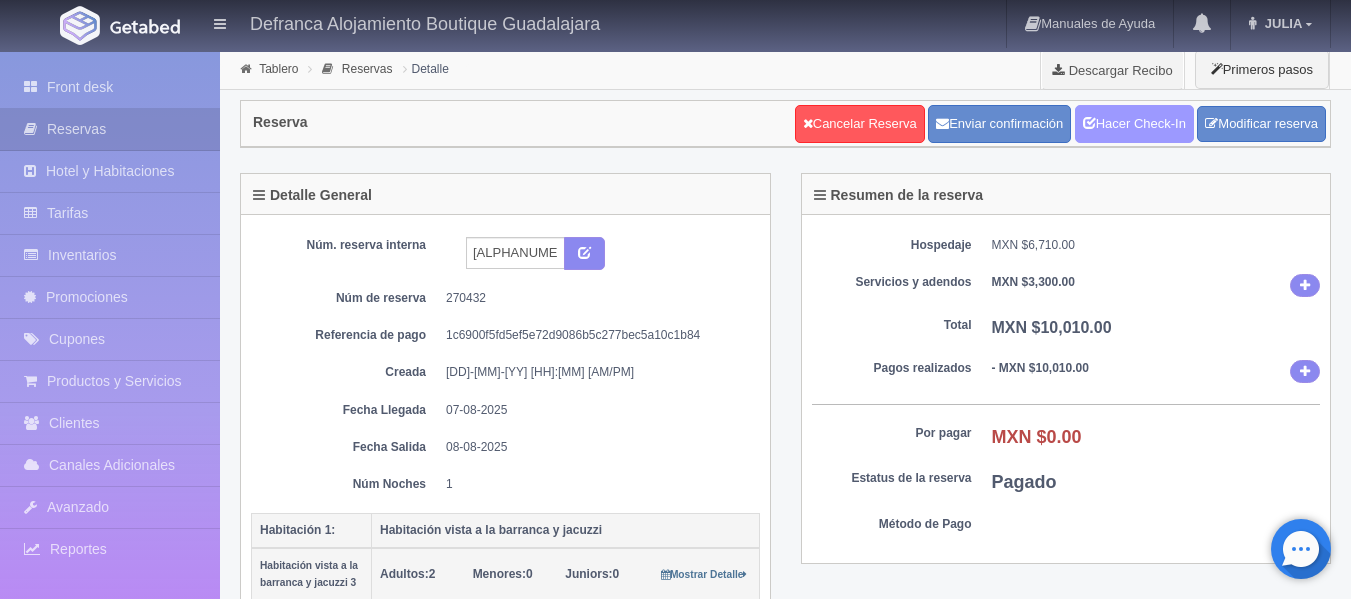 click on "Hacer Check-In" at bounding box center (1134, 124) 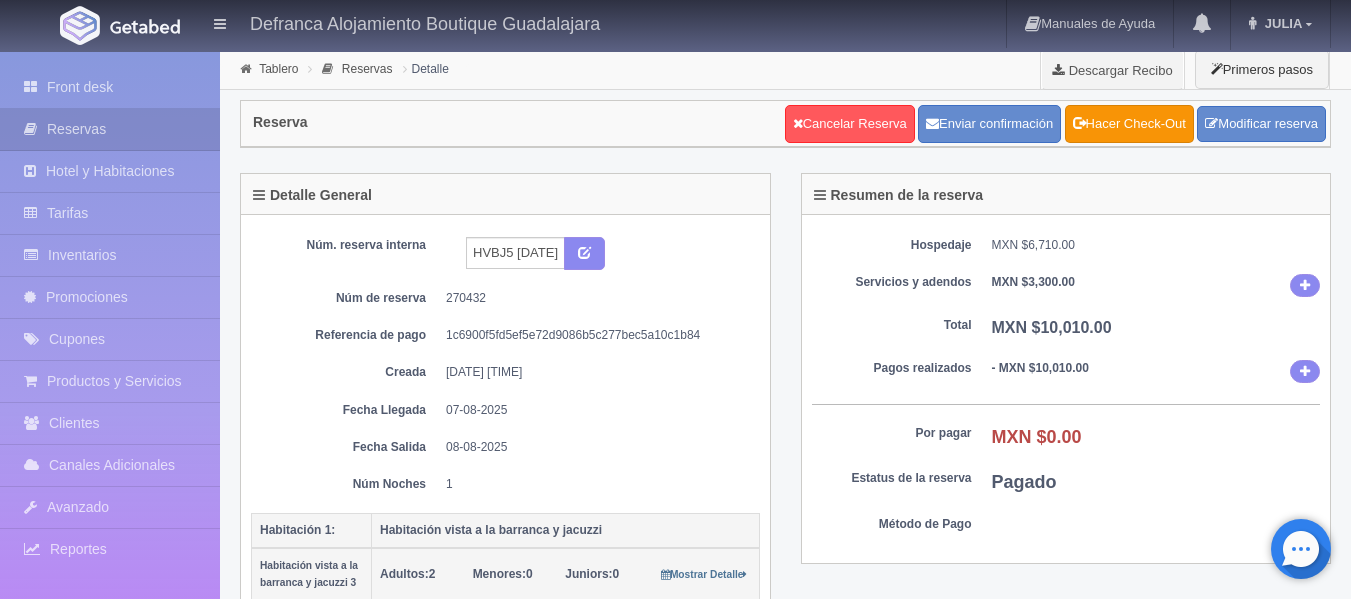 scroll, scrollTop: 0, scrollLeft: 0, axis: both 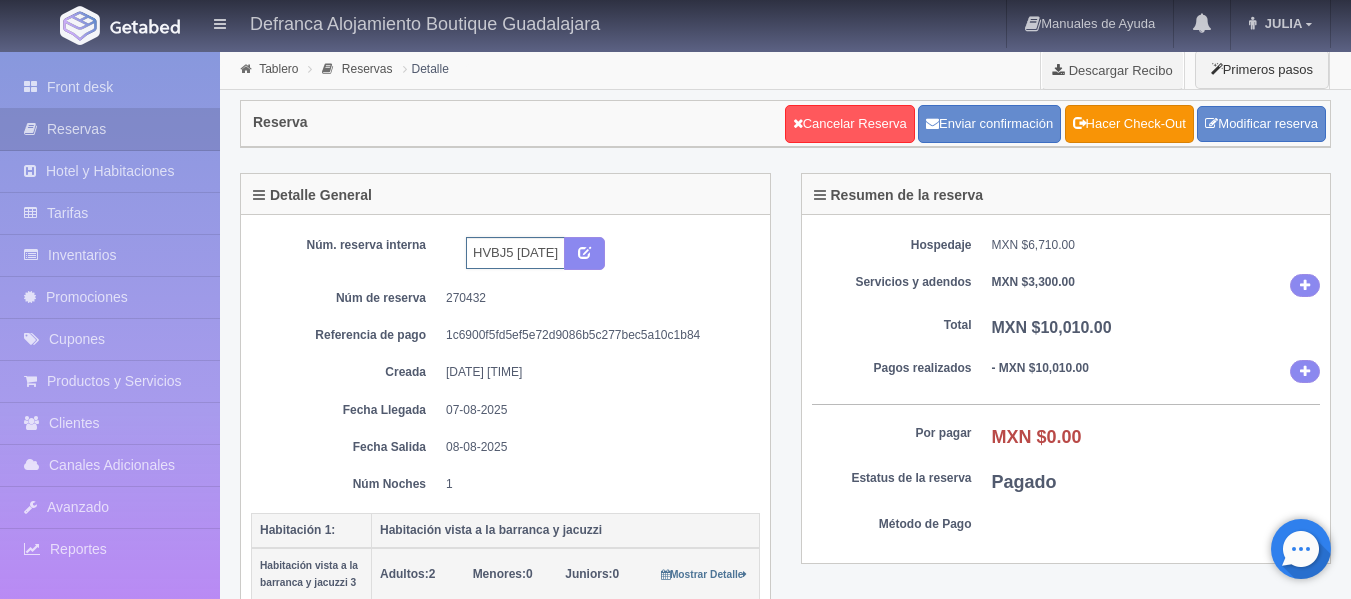 click on "HVBJ5 [DATE]-[DATE]" at bounding box center [515, 253] 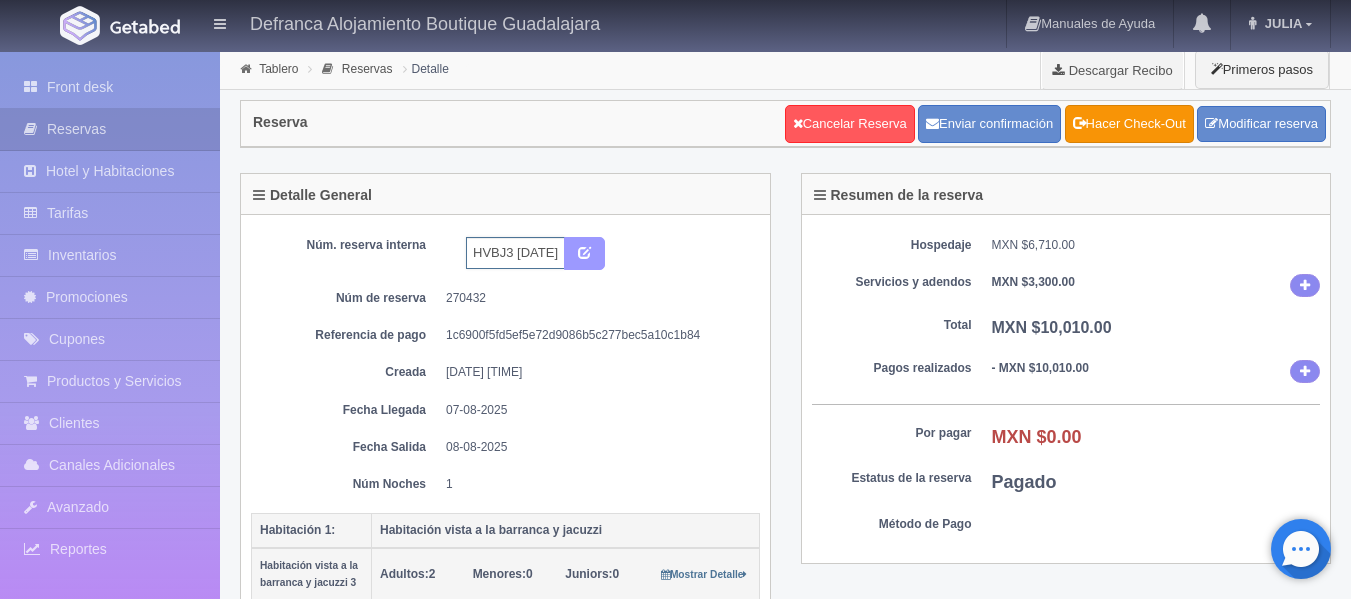 type on "HVBJ3 [DATE]-[DATE]" 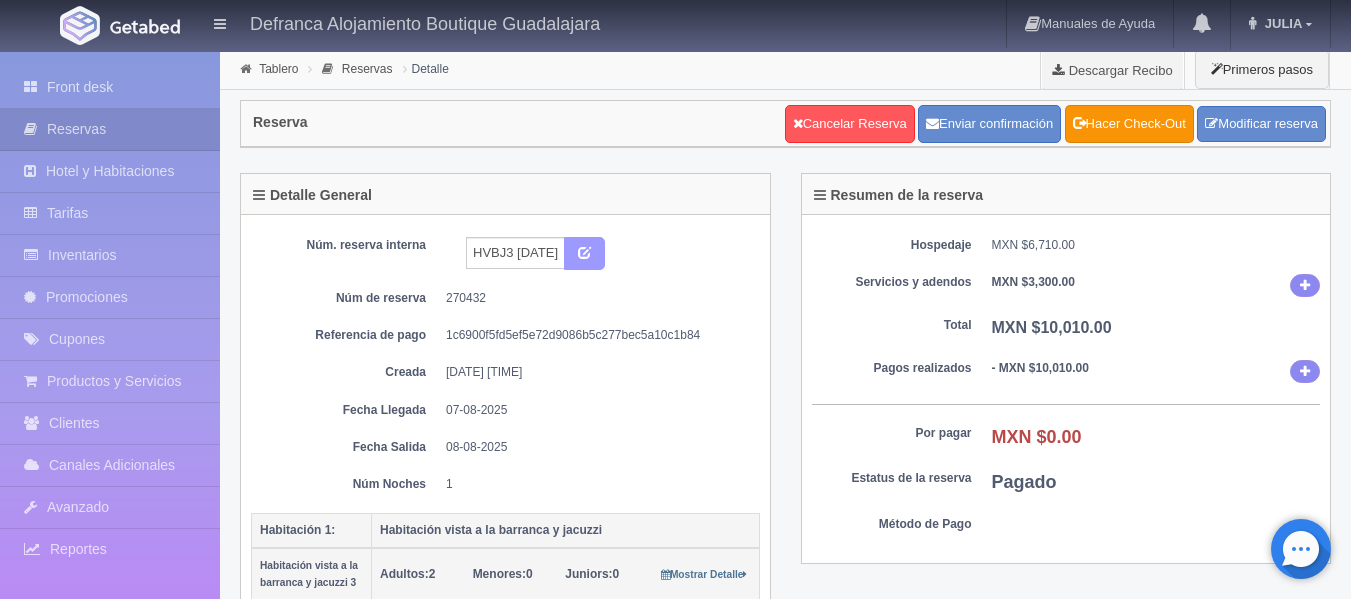click at bounding box center (584, 251) 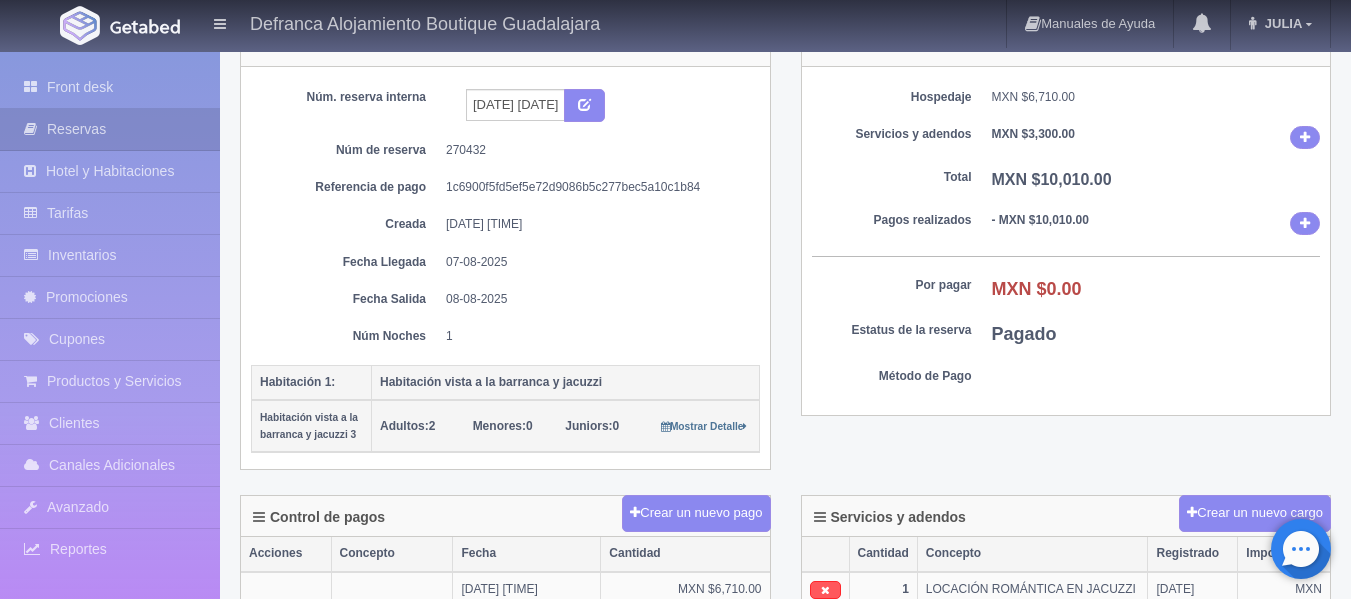 scroll, scrollTop: 0, scrollLeft: 0, axis: both 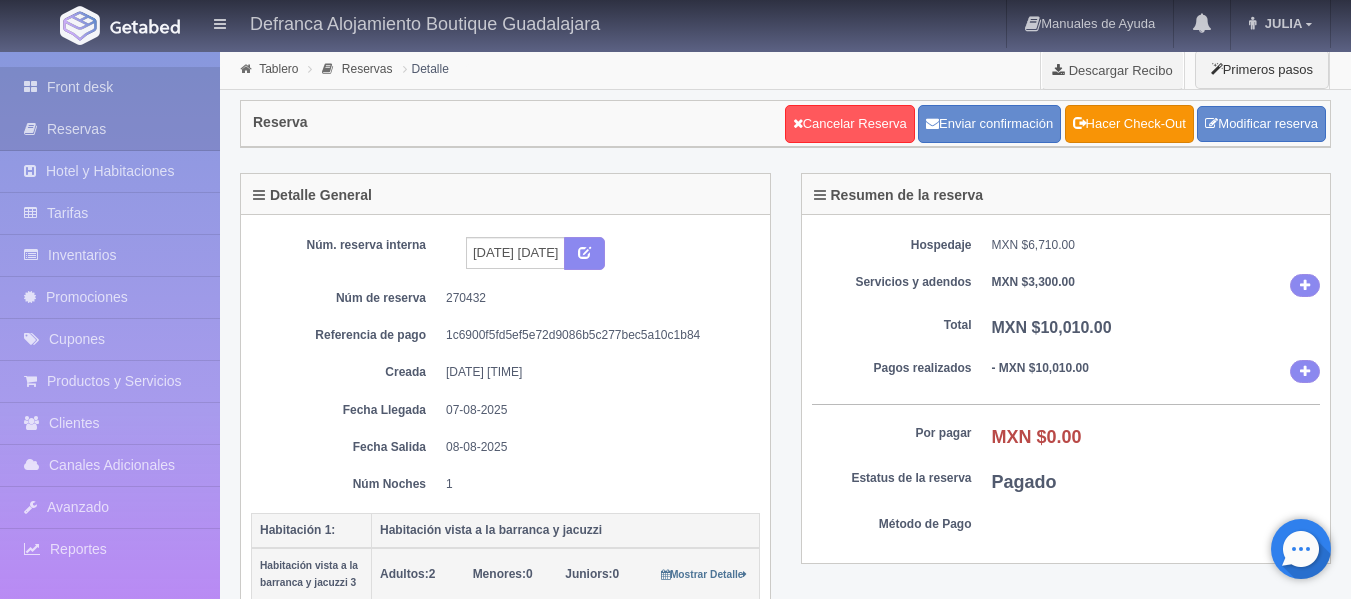 click on "Front desk" at bounding box center (110, 87) 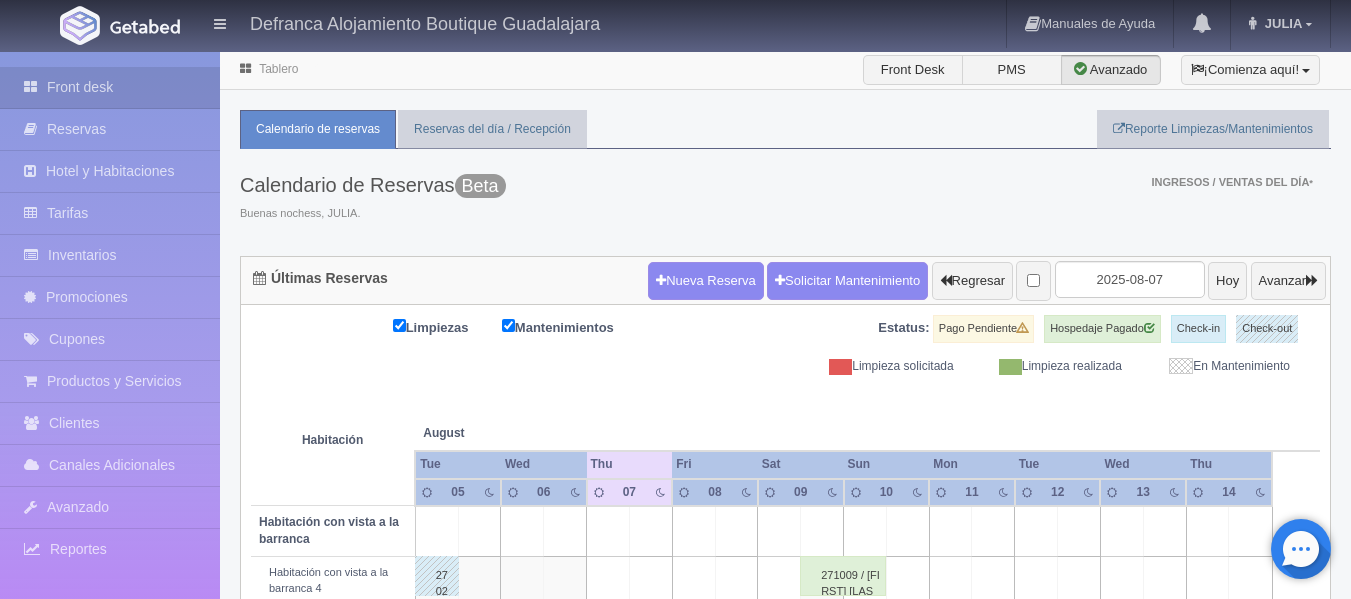 scroll, scrollTop: 0, scrollLeft: 0, axis: both 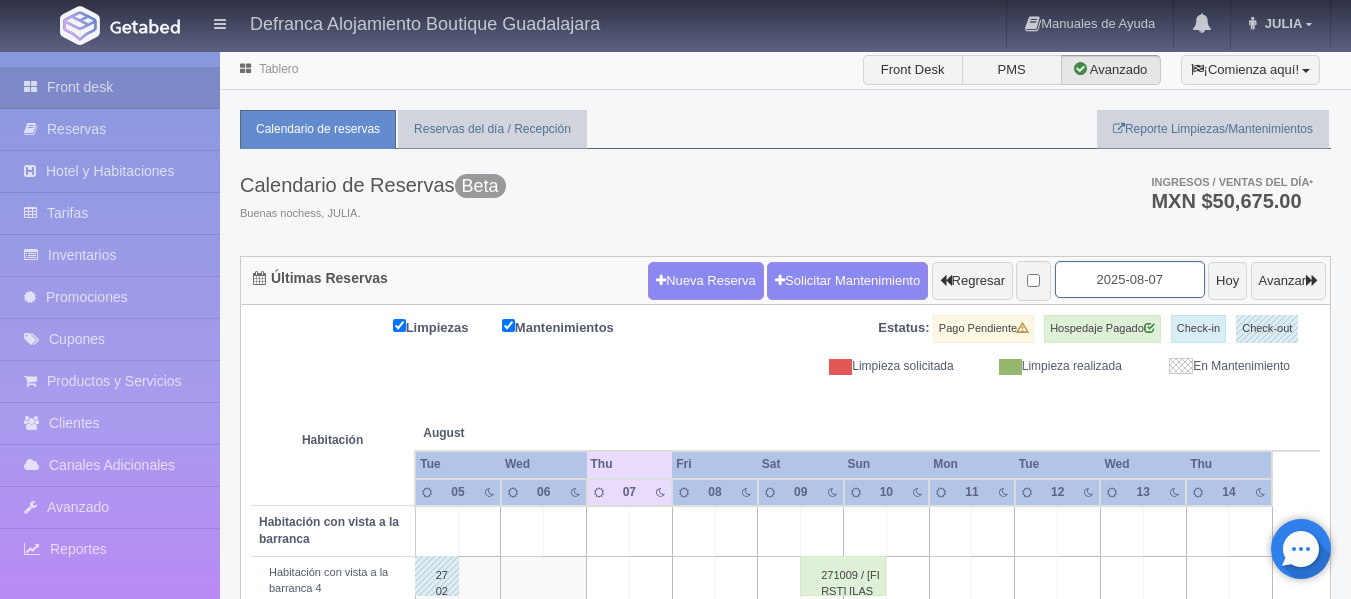 click on "2025-08-07" at bounding box center [1130, 279] 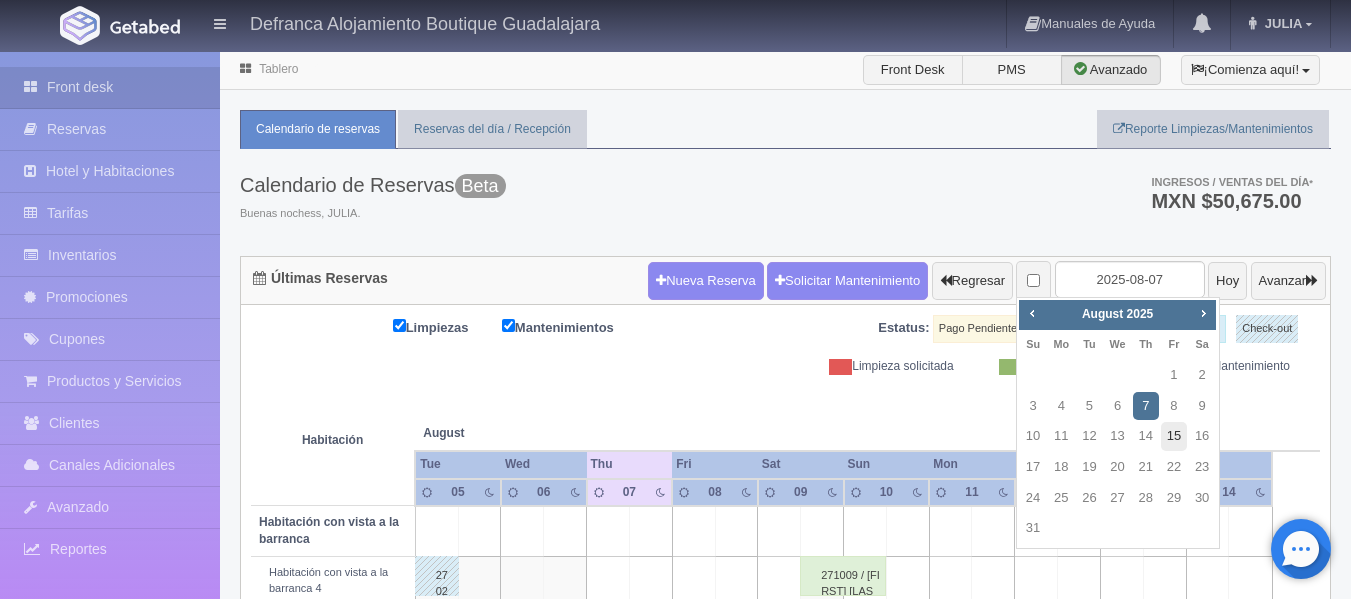 click on "15" at bounding box center (1174, 436) 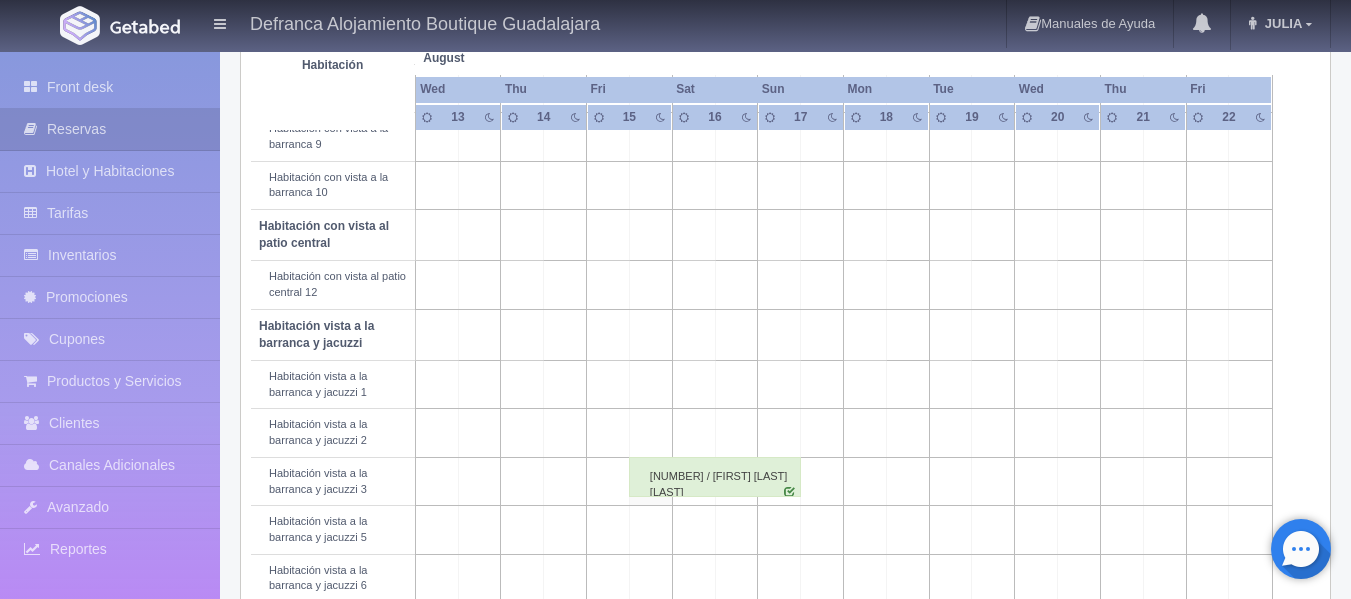 scroll, scrollTop: 600, scrollLeft: 0, axis: vertical 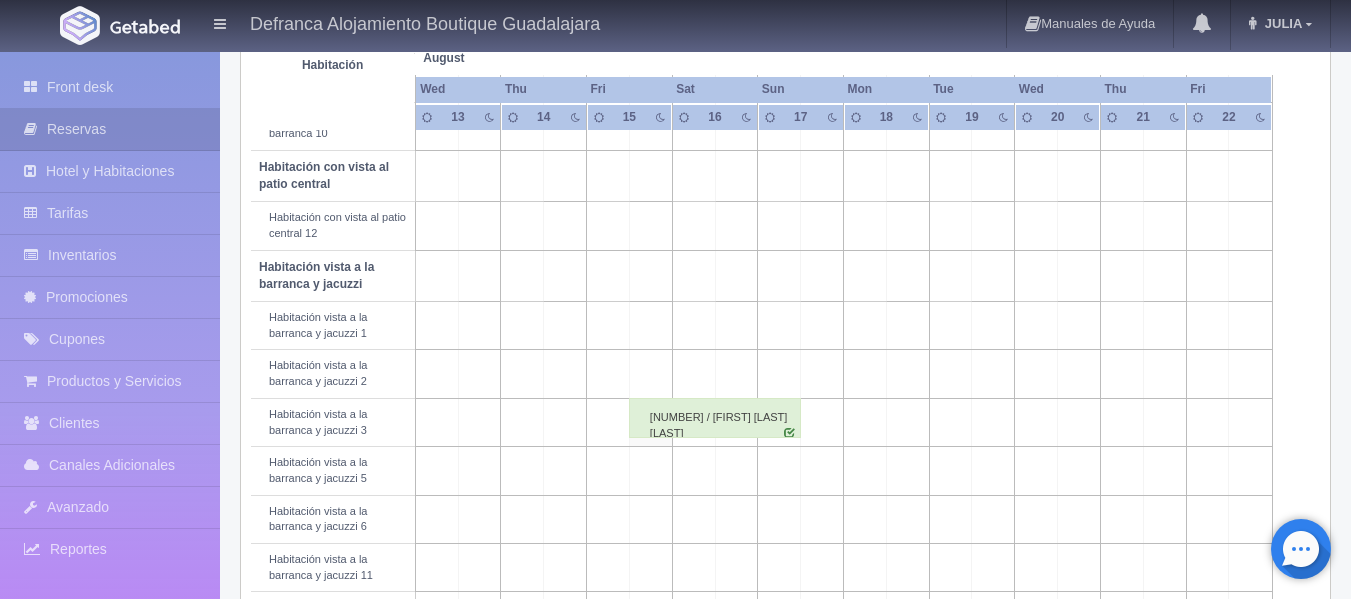 click on "[NUMBER] / [FIRST] [LAST] [LAST]" at bounding box center (715, 418) 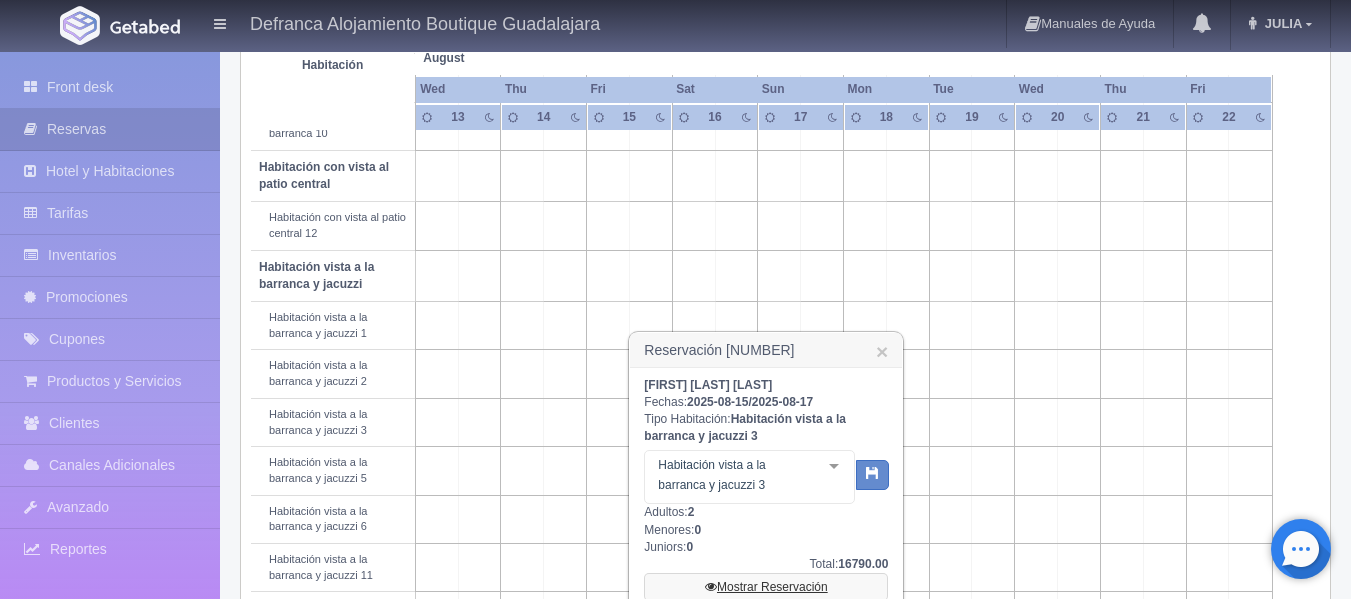 click on "Mostrar Reservación" at bounding box center (766, 587) 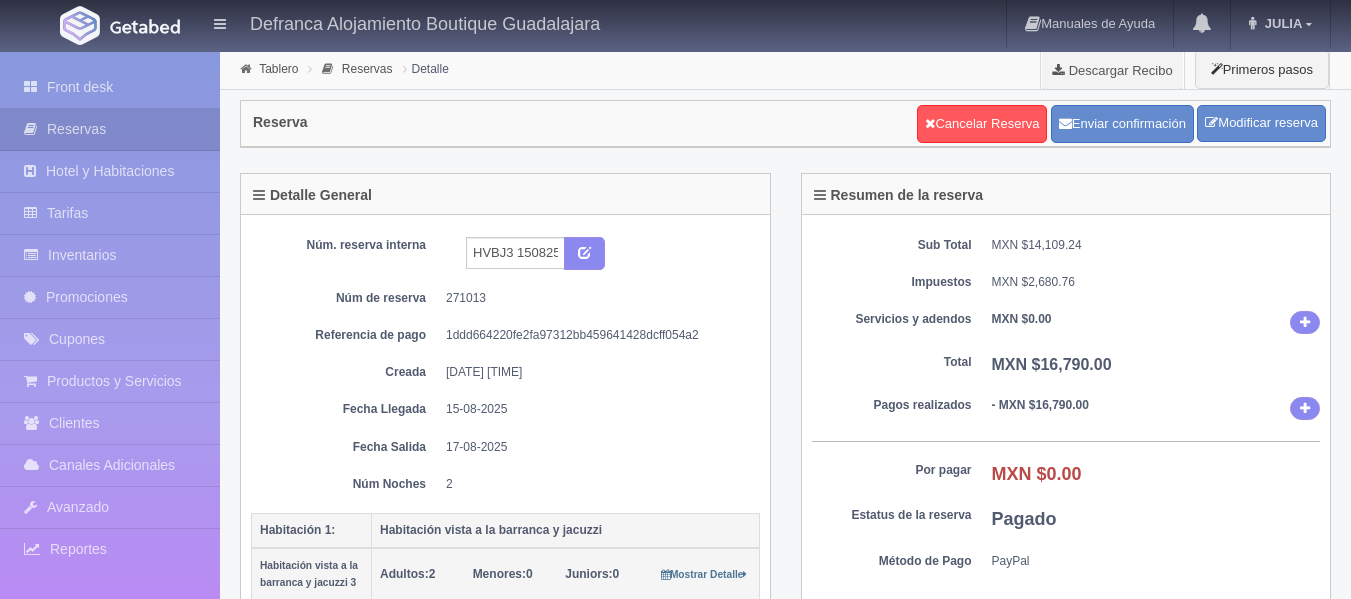 scroll, scrollTop: 0, scrollLeft: 0, axis: both 